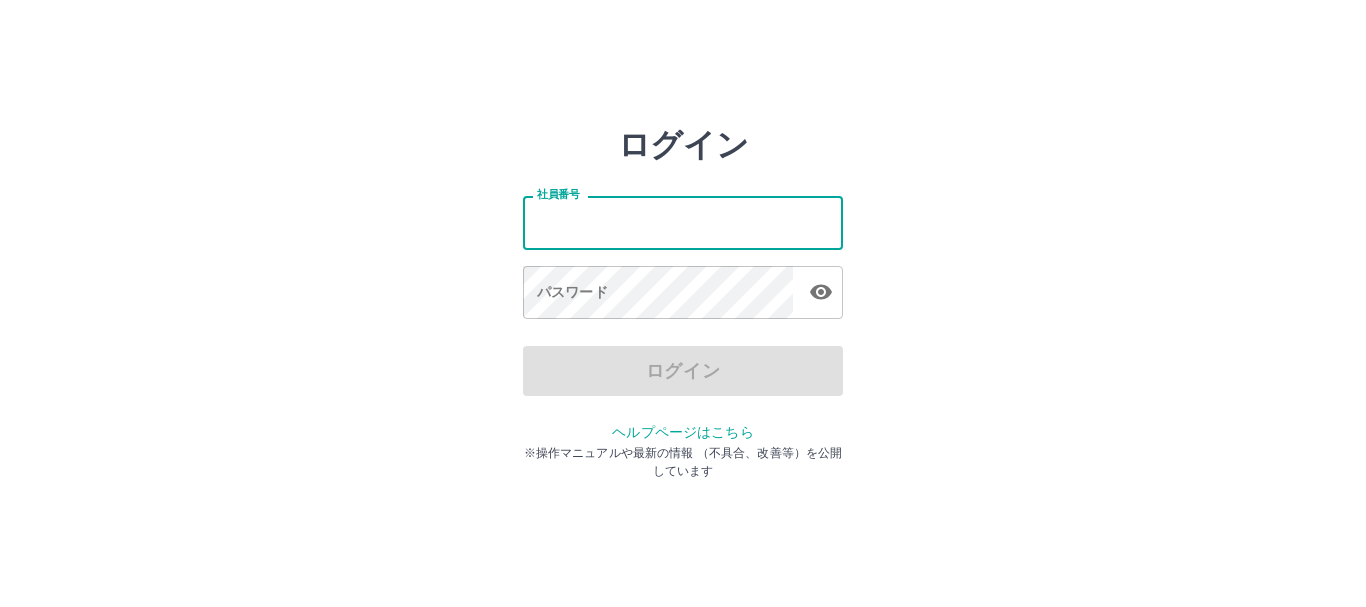 scroll, scrollTop: 0, scrollLeft: 0, axis: both 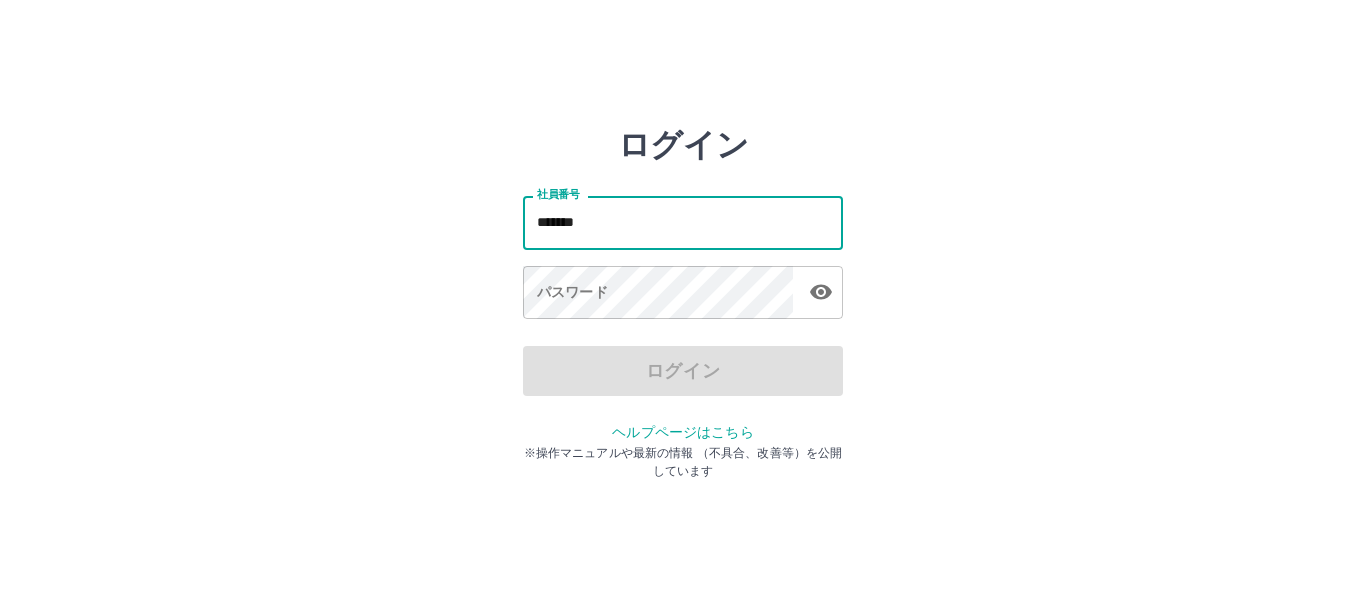 type on "*******" 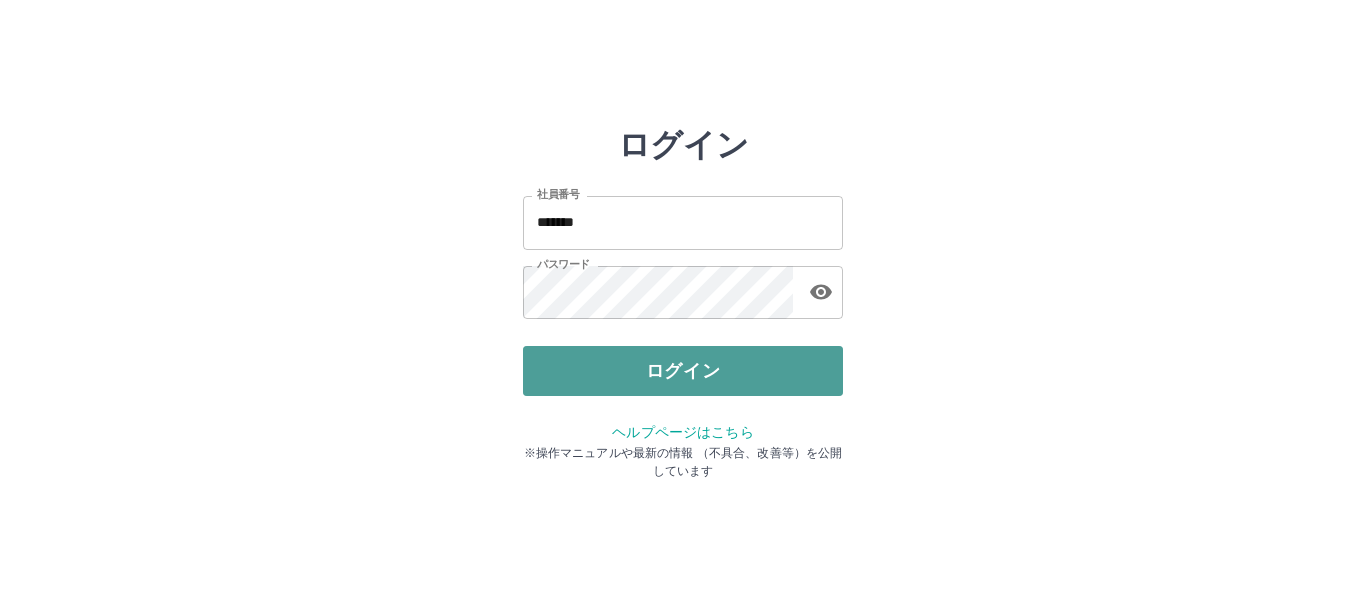 click on "ログイン" at bounding box center (683, 371) 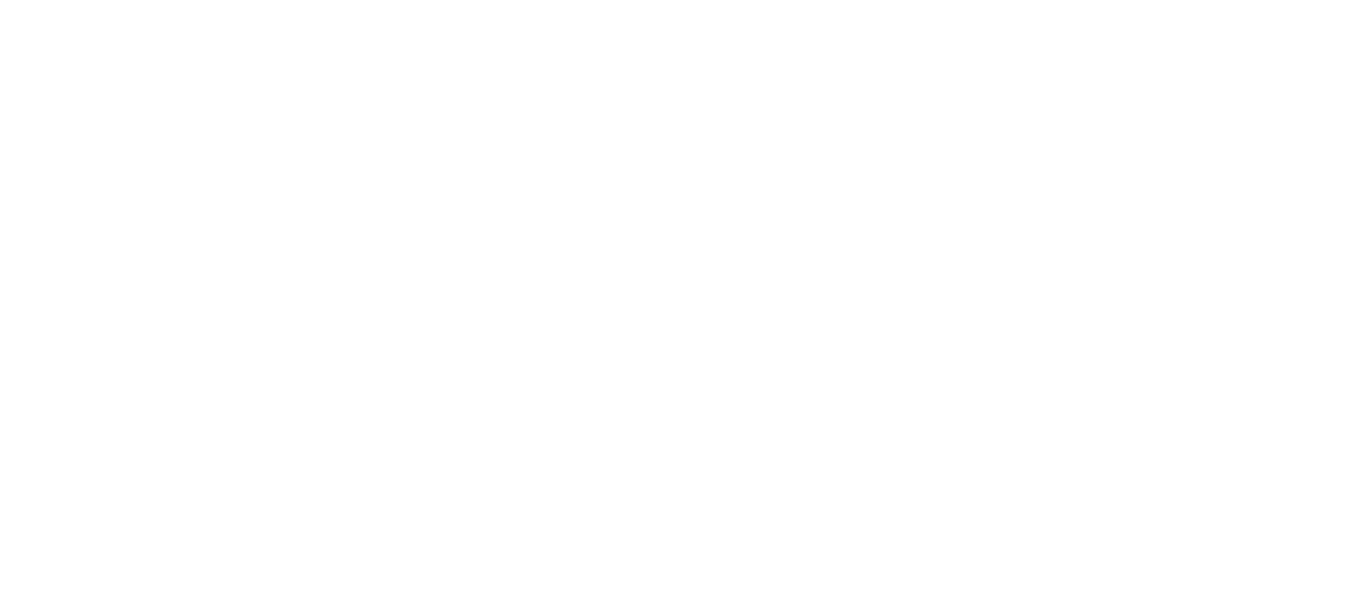 scroll, scrollTop: 0, scrollLeft: 0, axis: both 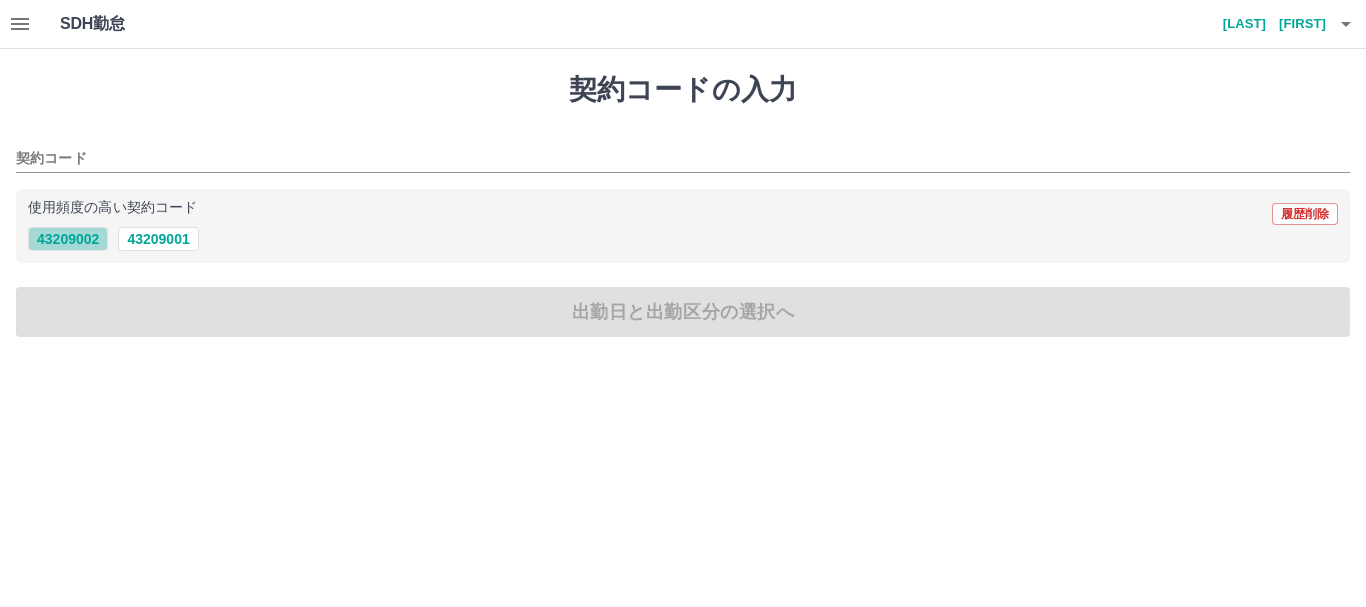 click on "43209002" at bounding box center (68, 239) 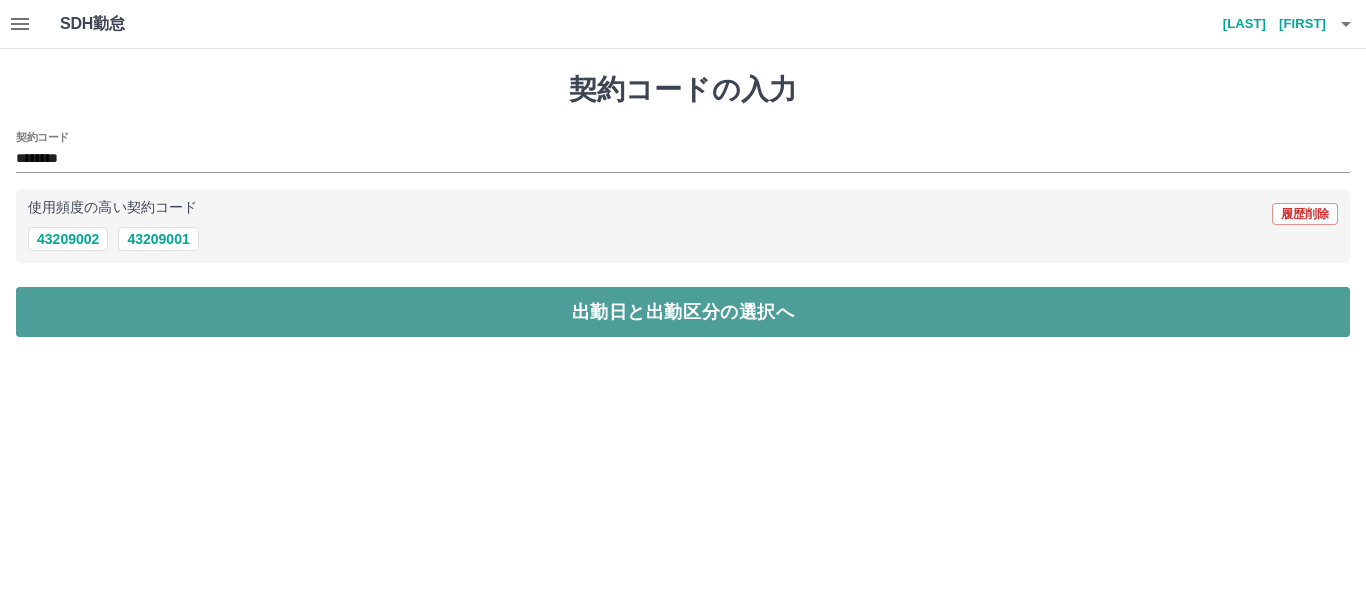click on "出勤日と出勤区分の選択へ" at bounding box center [683, 312] 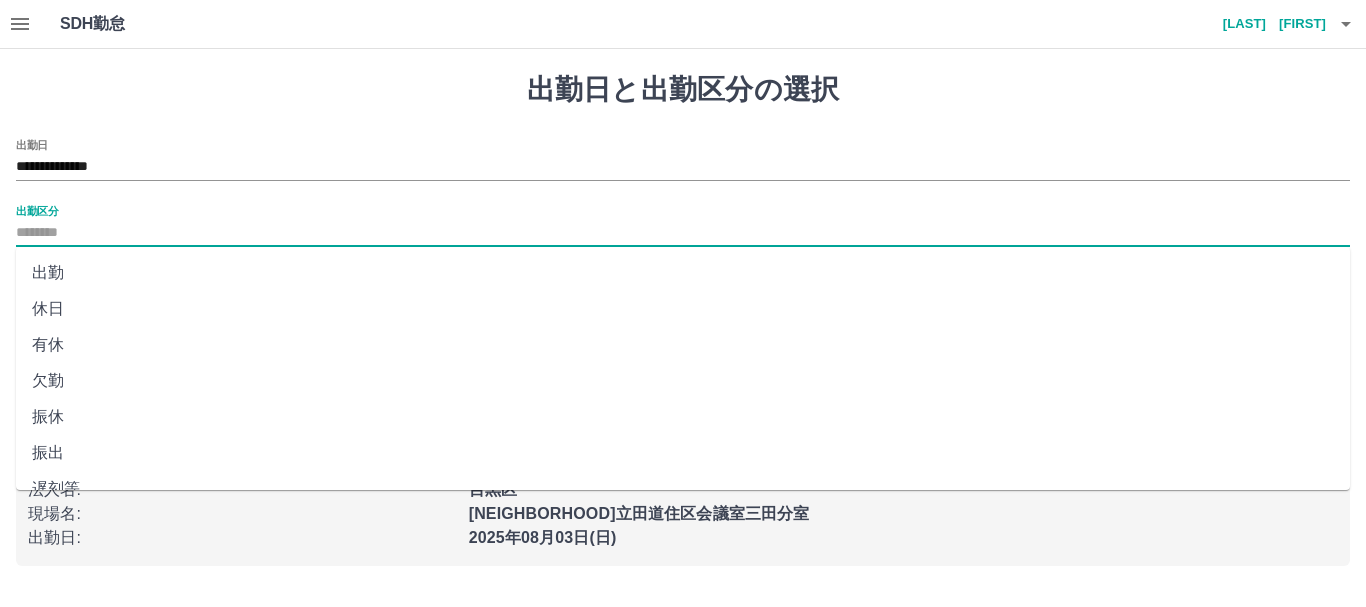 click on "出勤区分" at bounding box center [683, 233] 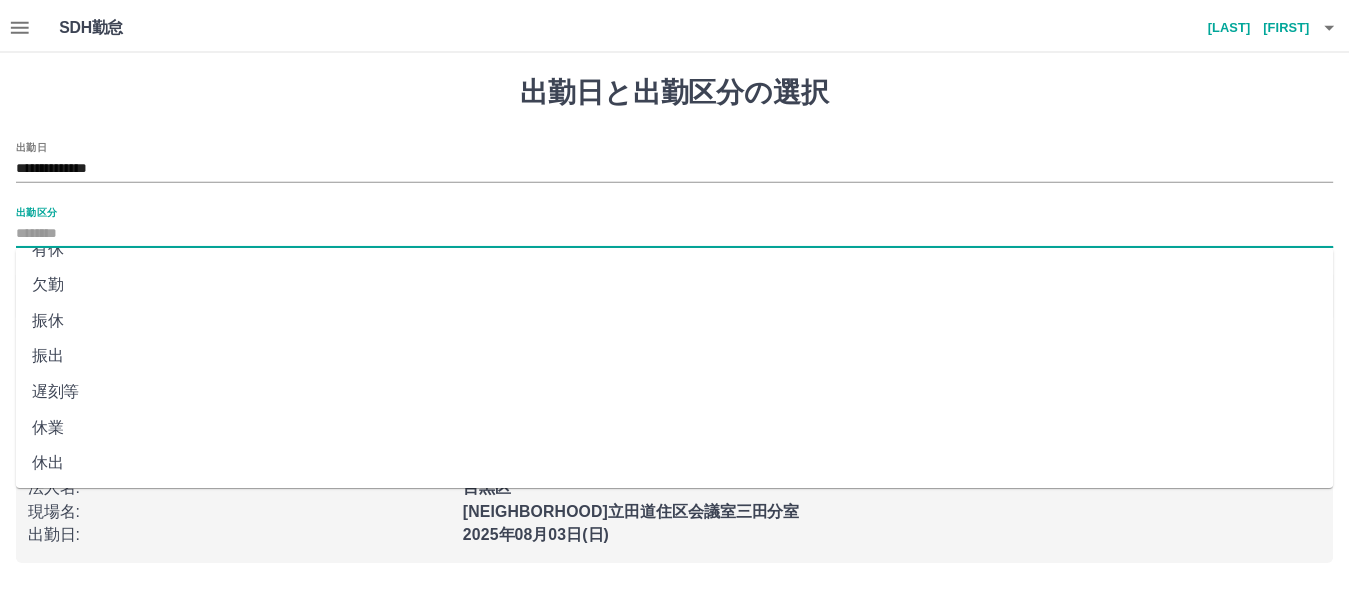 scroll, scrollTop: 0, scrollLeft: 0, axis: both 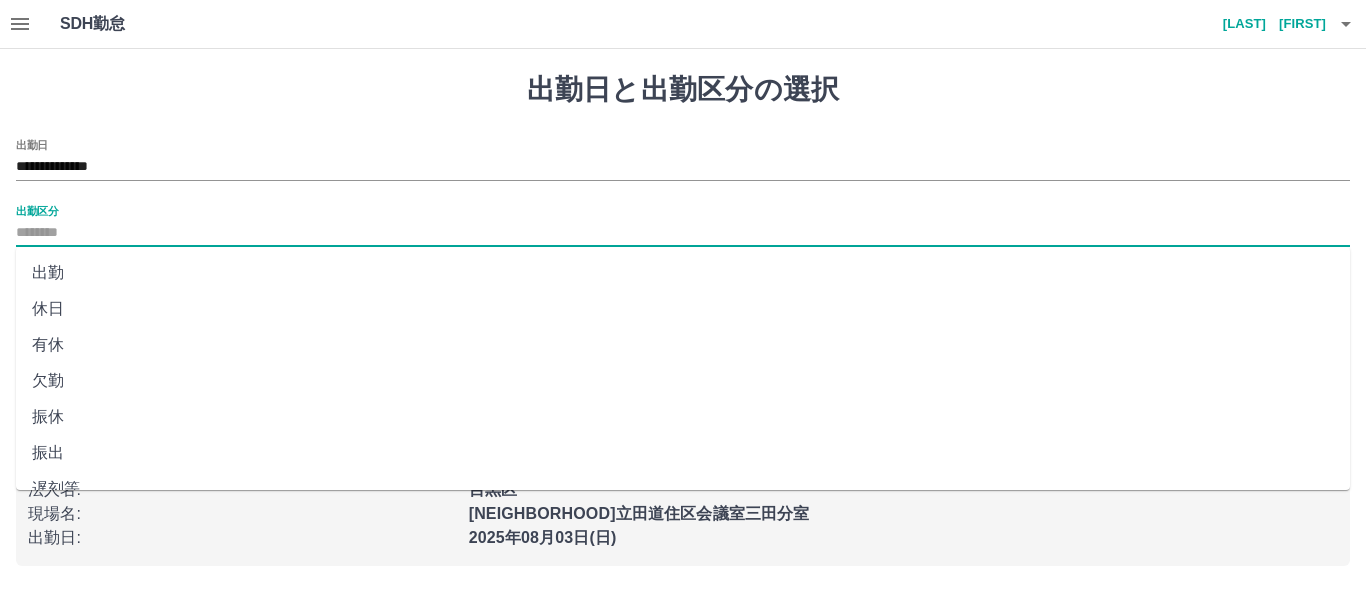 drag, startPoint x: 39, startPoint y: 204, endPoint x: 49, endPoint y: 209, distance: 11.18034 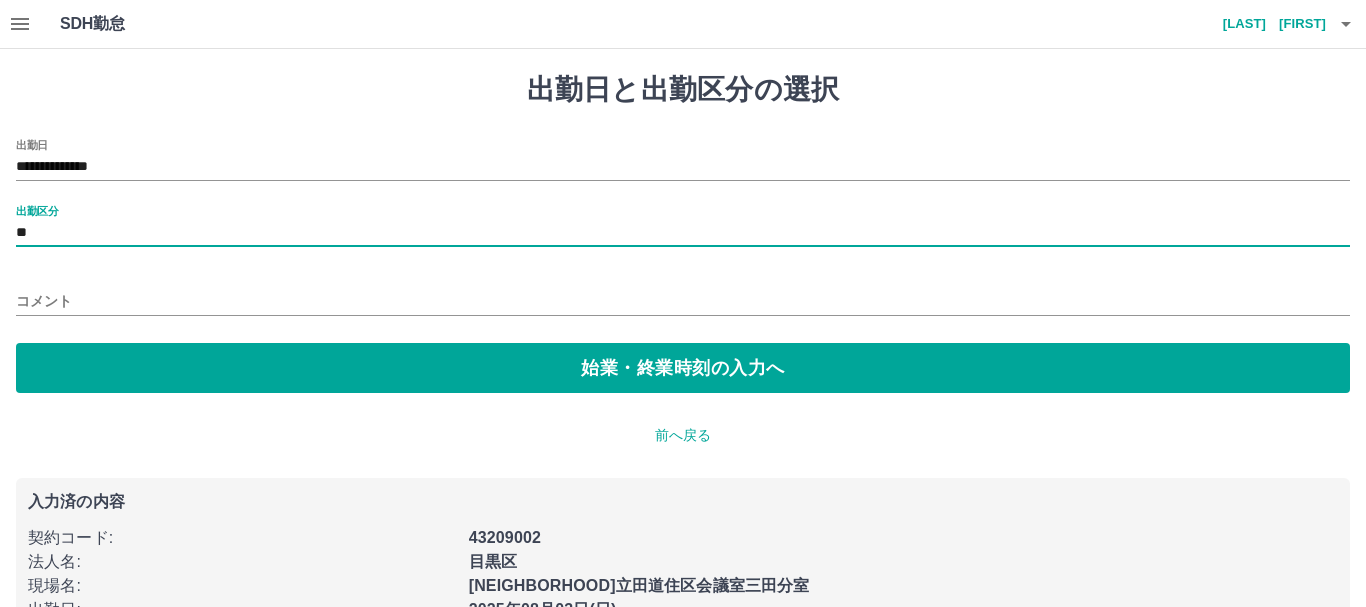 type on "**" 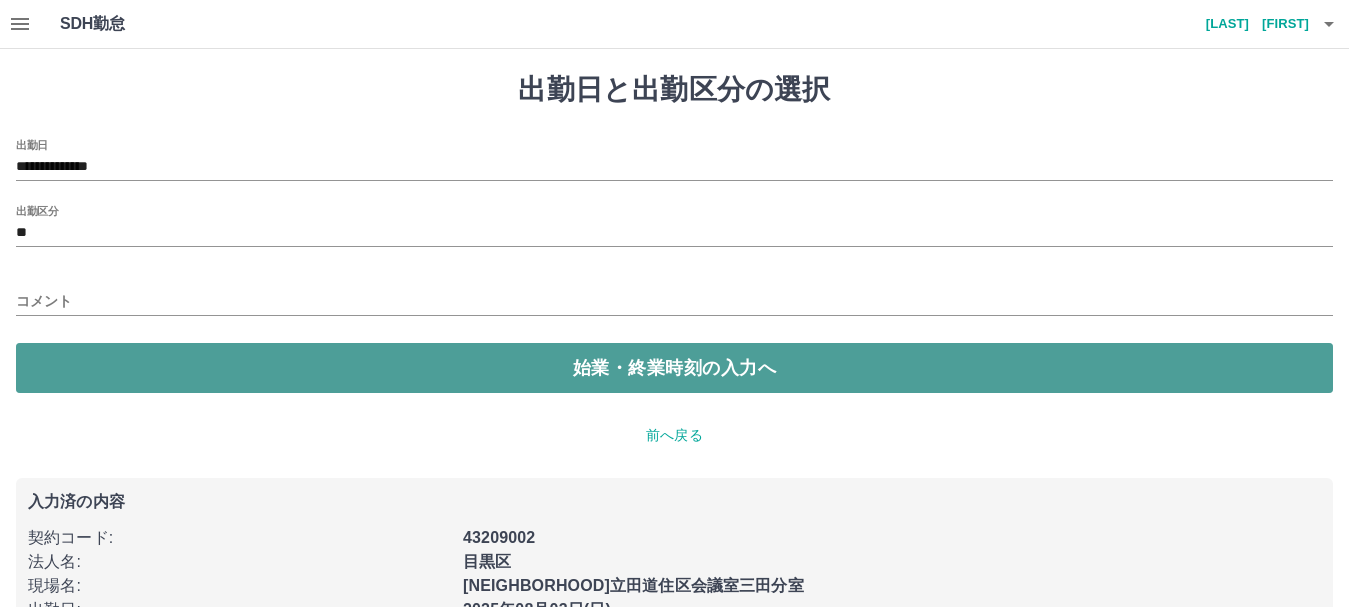 drag, startPoint x: 493, startPoint y: 366, endPoint x: 486, endPoint y: 348, distance: 19.313208 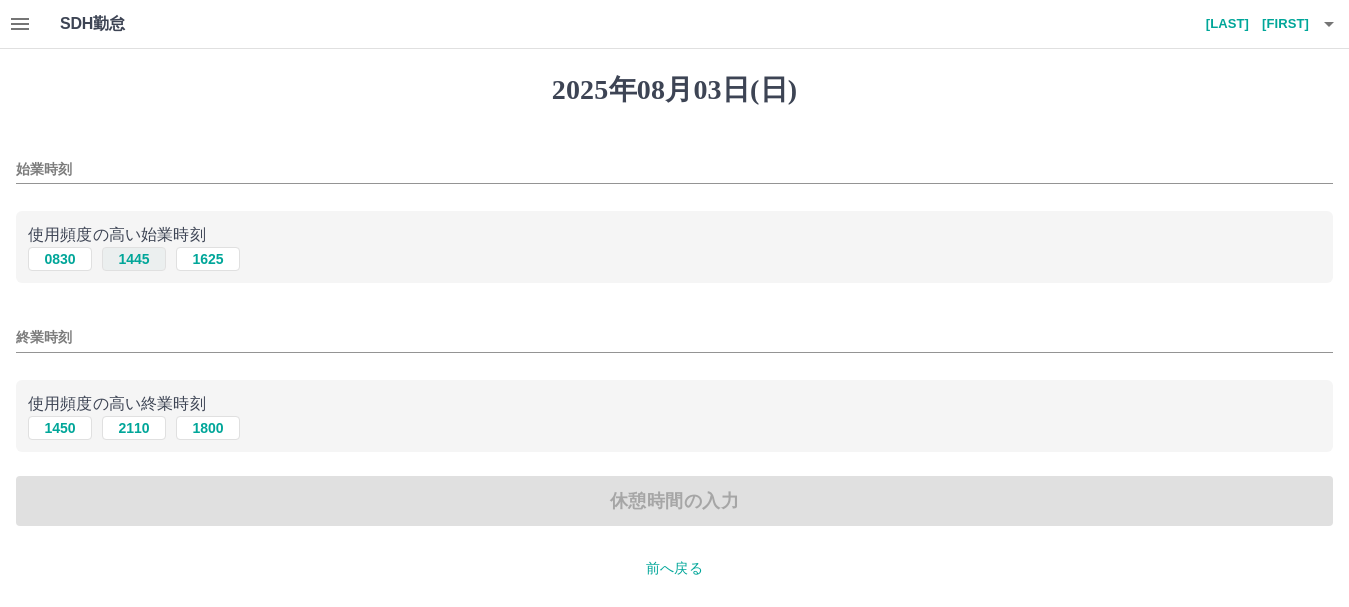 click on "1445" at bounding box center (134, 259) 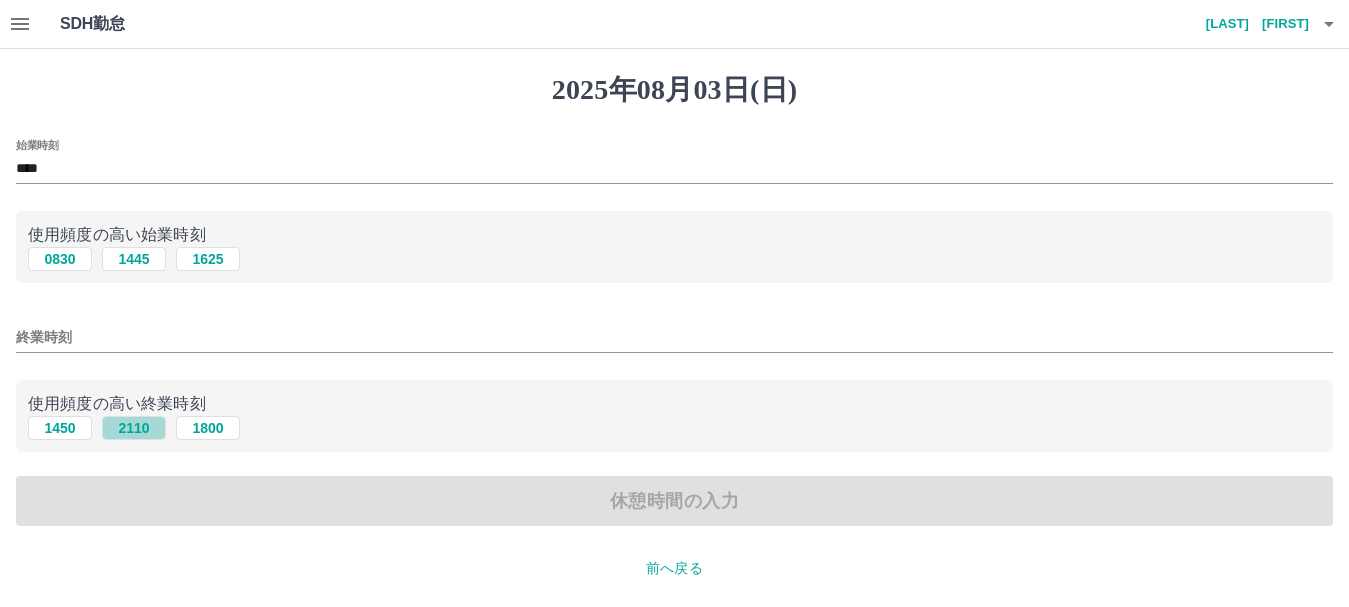 drag, startPoint x: 135, startPoint y: 429, endPoint x: 153, endPoint y: 424, distance: 18.681541 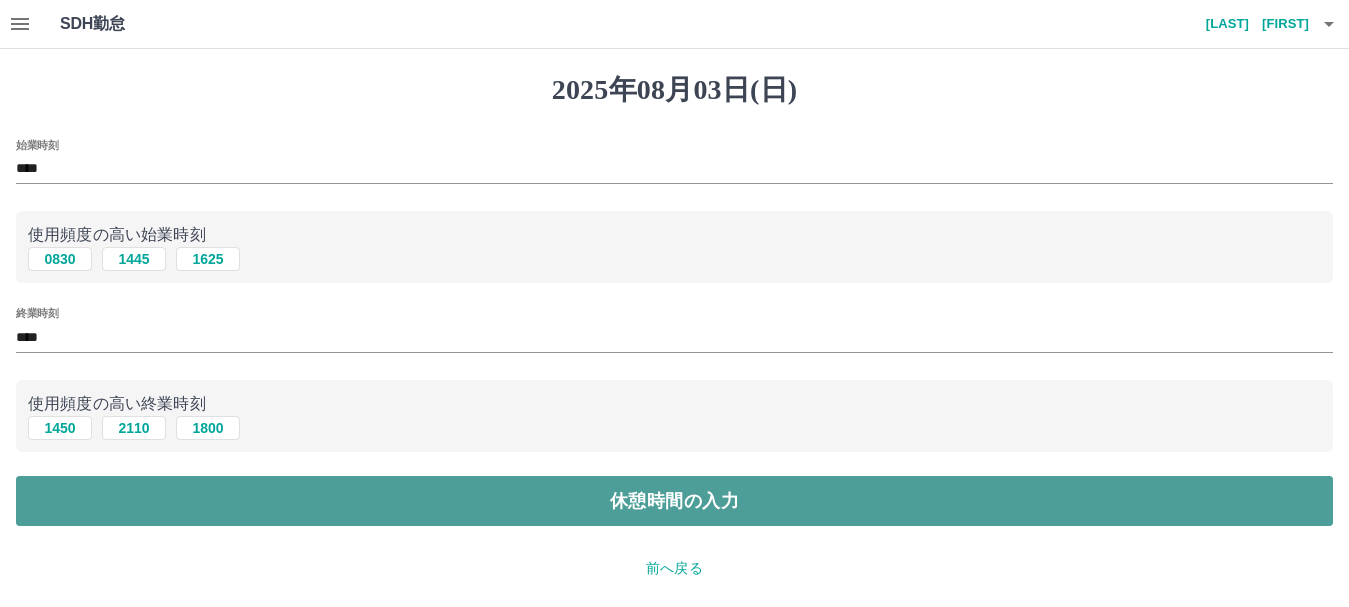 click on "休憩時間の入力" at bounding box center [674, 501] 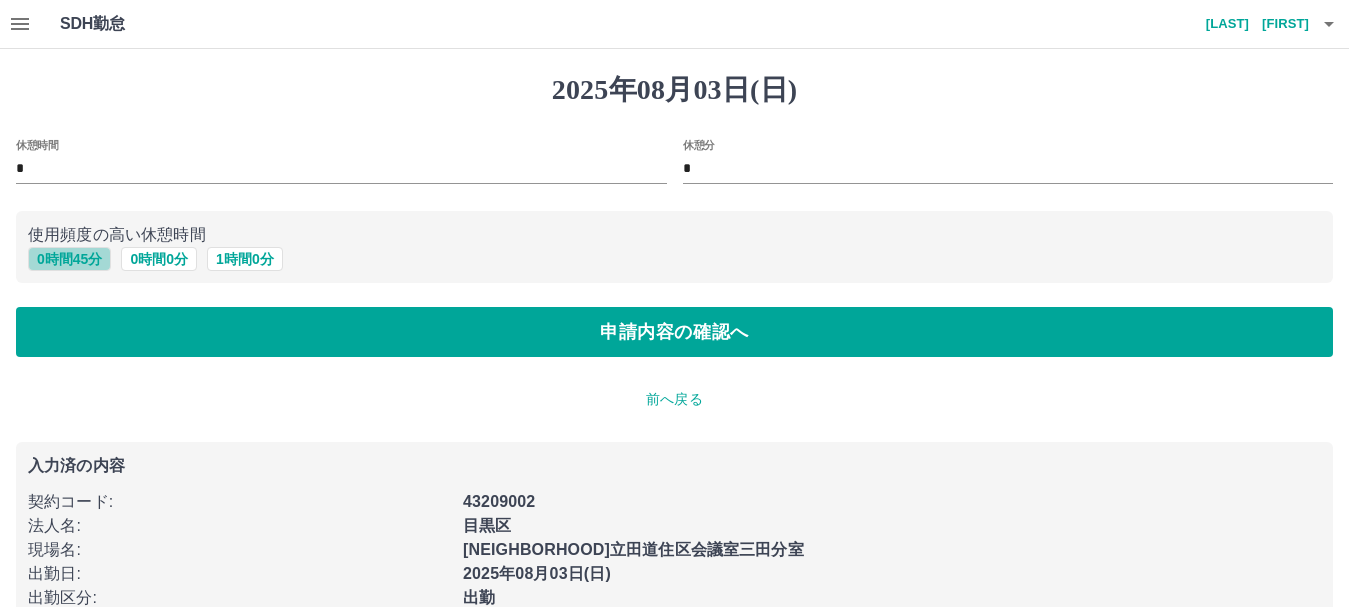 click on "0 時間 45 分" at bounding box center (69, 259) 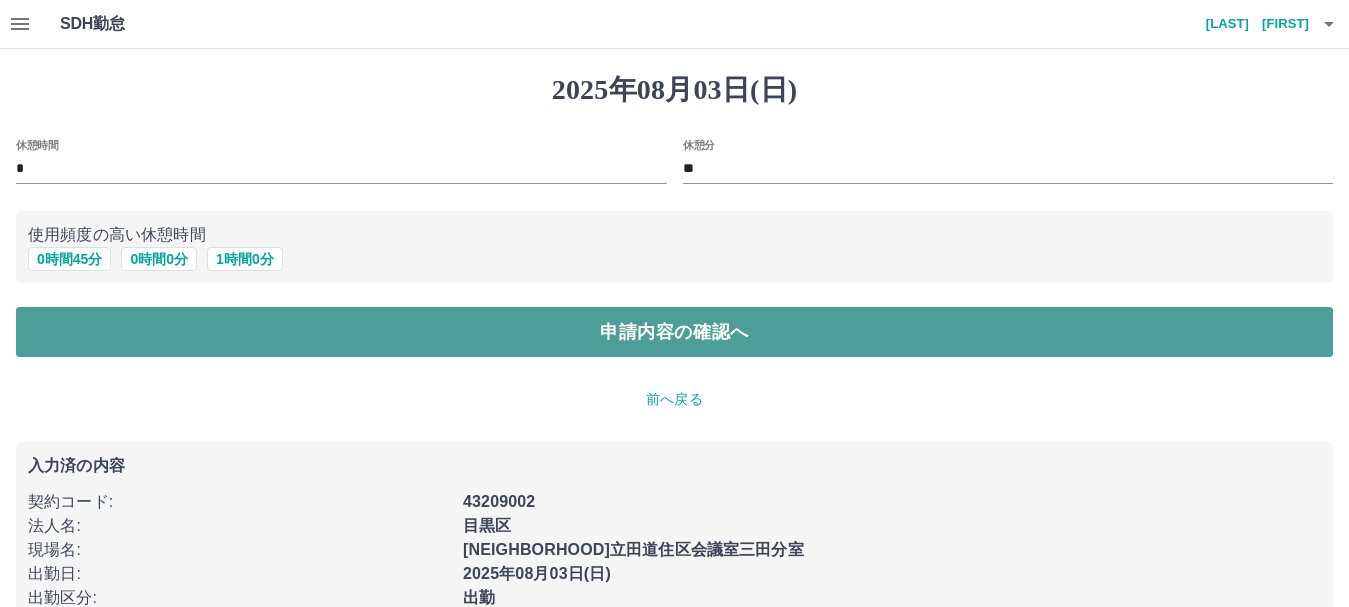 click on "申請内容の確認へ" at bounding box center (674, 332) 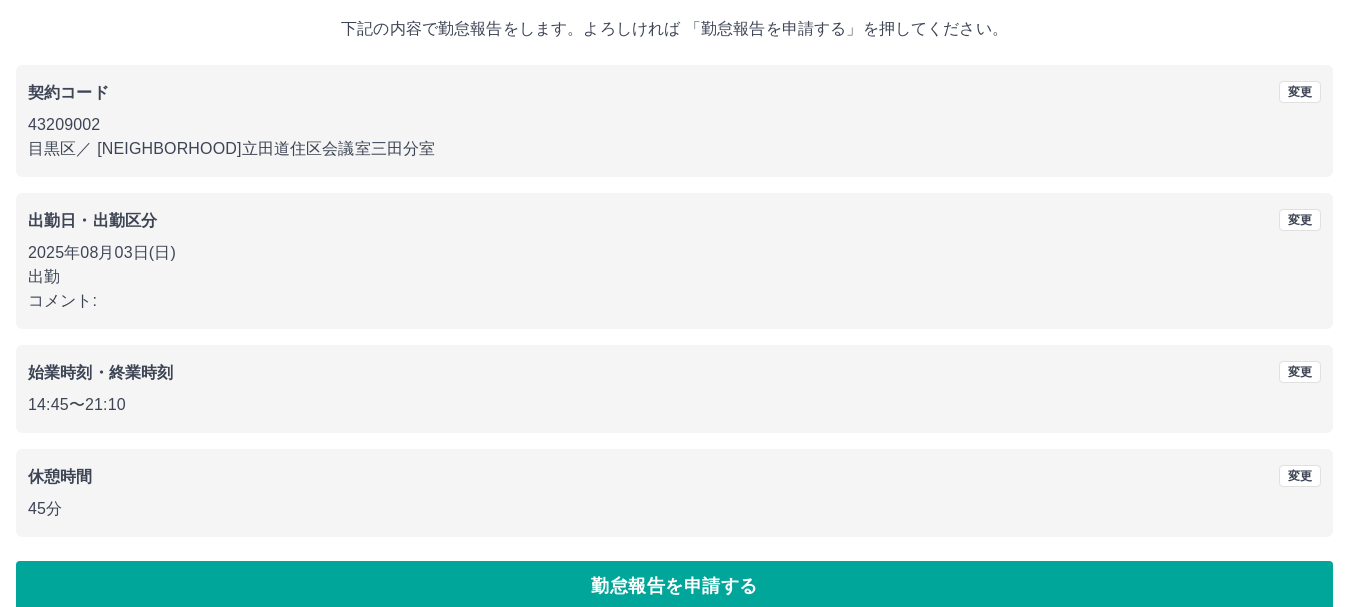 scroll, scrollTop: 142, scrollLeft: 0, axis: vertical 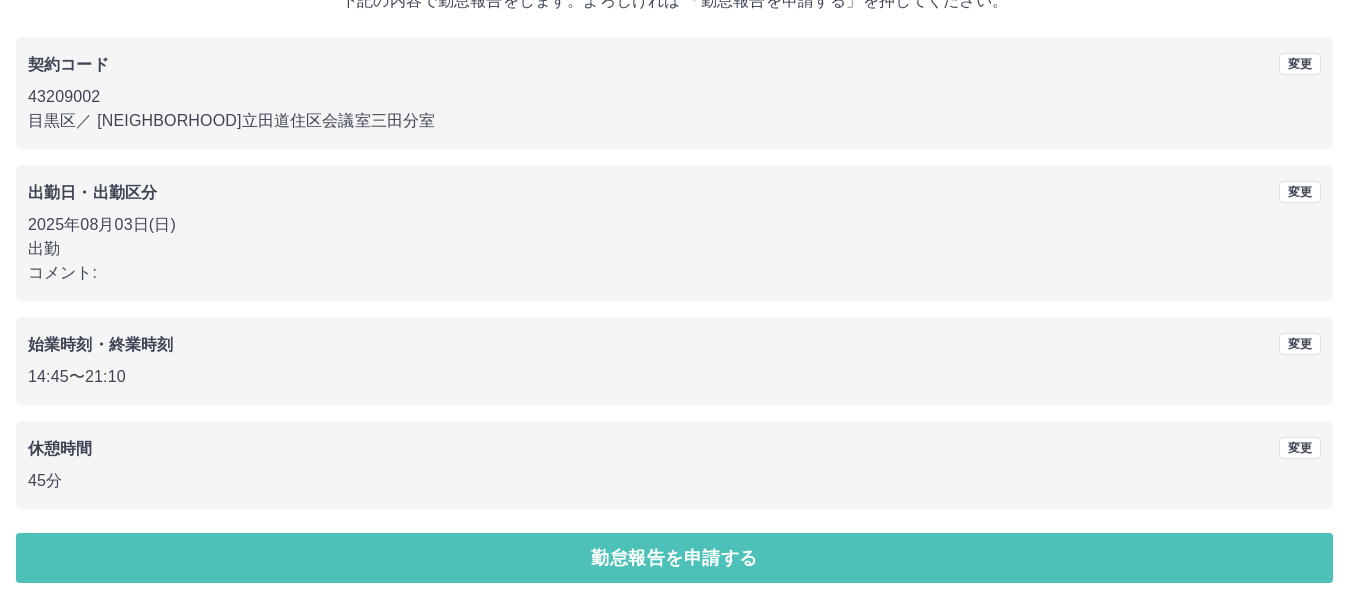 click on "勤怠報告を申請する" at bounding box center [674, 558] 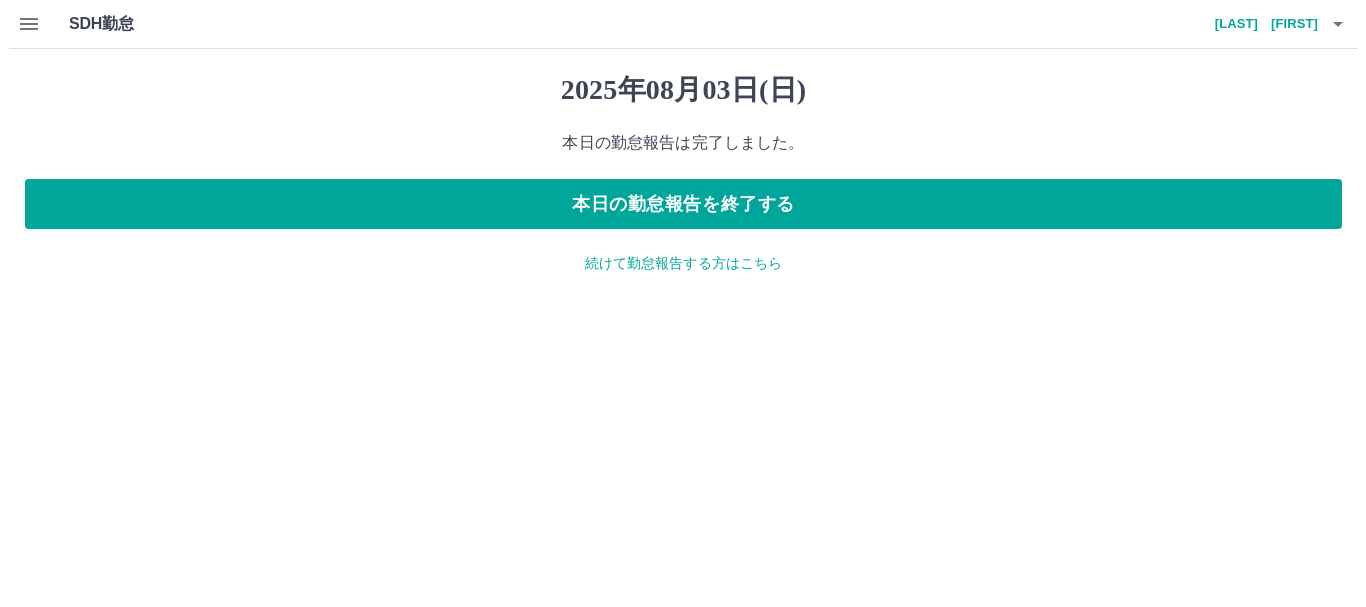 scroll, scrollTop: 0, scrollLeft: 0, axis: both 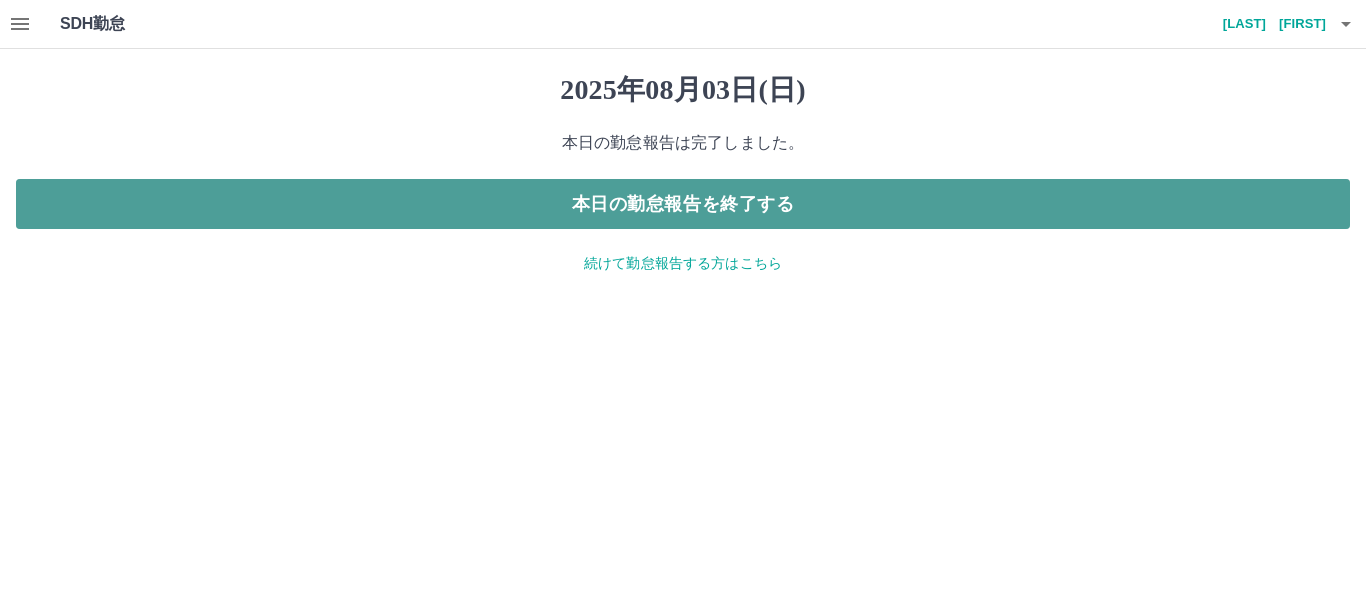 click on "本日の勤怠報告を終了する" at bounding box center (683, 204) 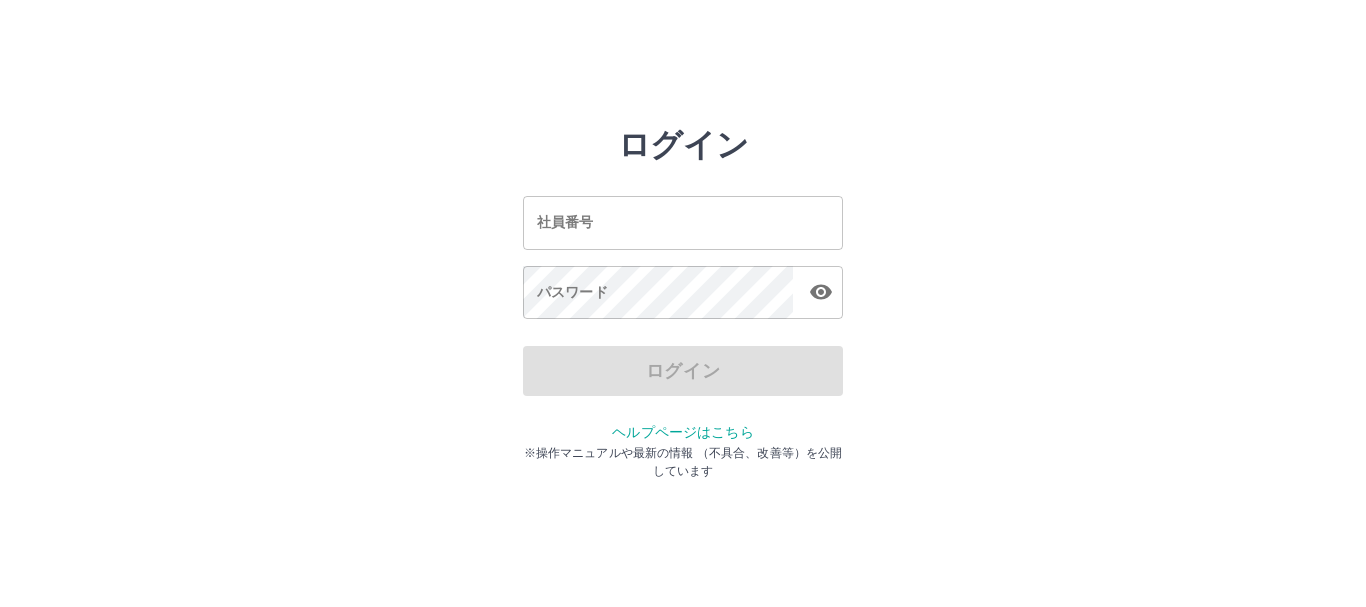 scroll, scrollTop: 0, scrollLeft: 0, axis: both 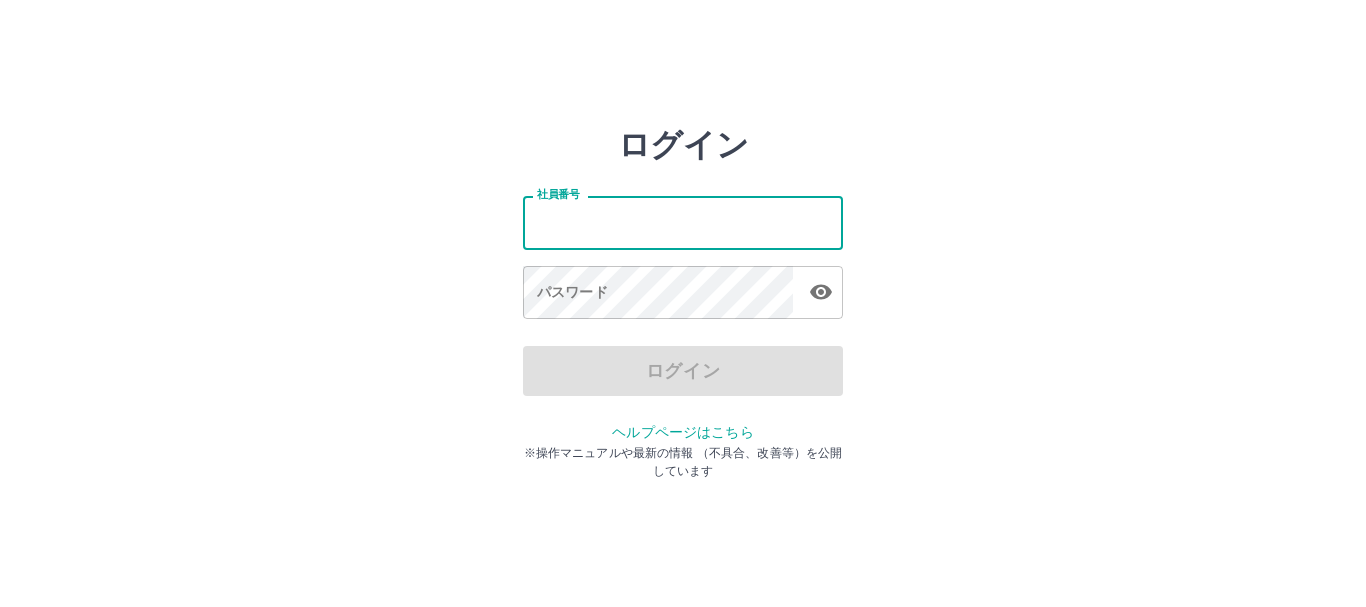 drag, startPoint x: 631, startPoint y: 222, endPoint x: 607, endPoint y: 229, distance: 25 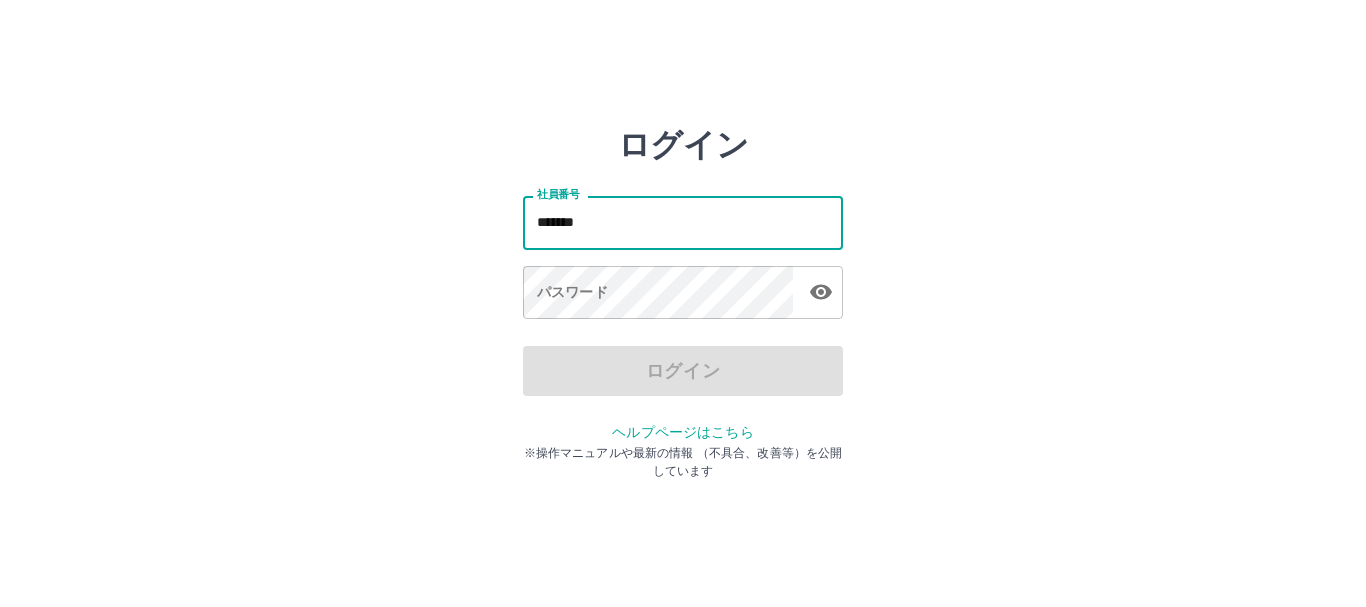 type on "*******" 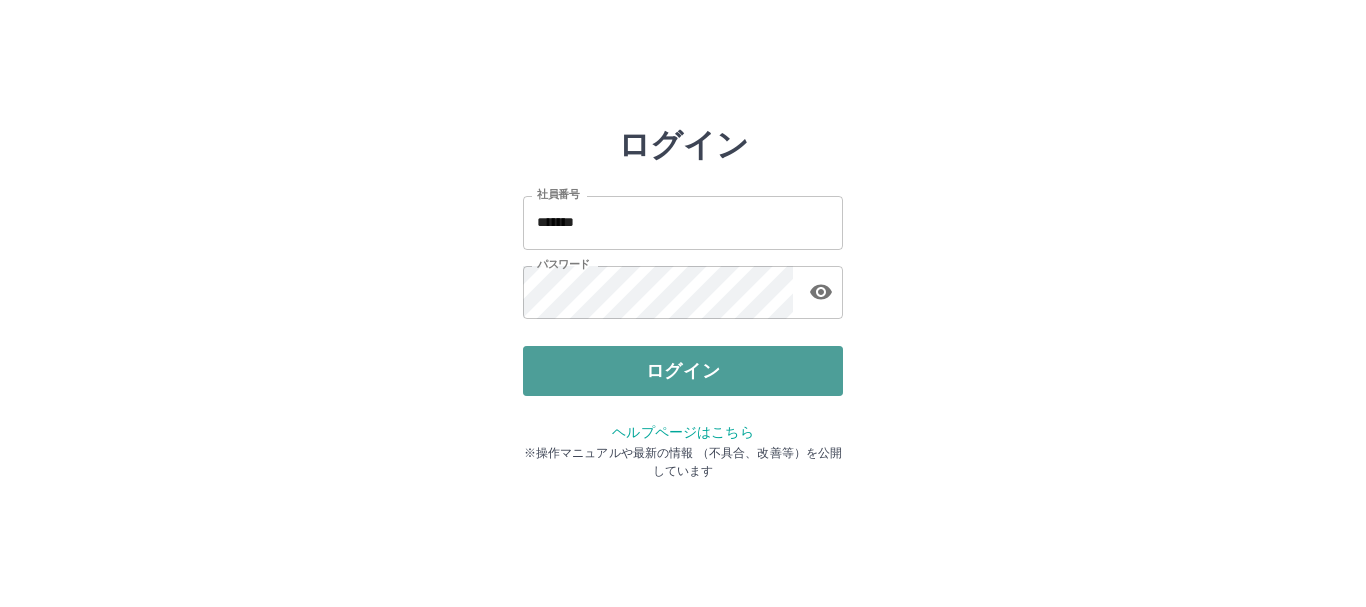 click on "ログイン" at bounding box center [683, 371] 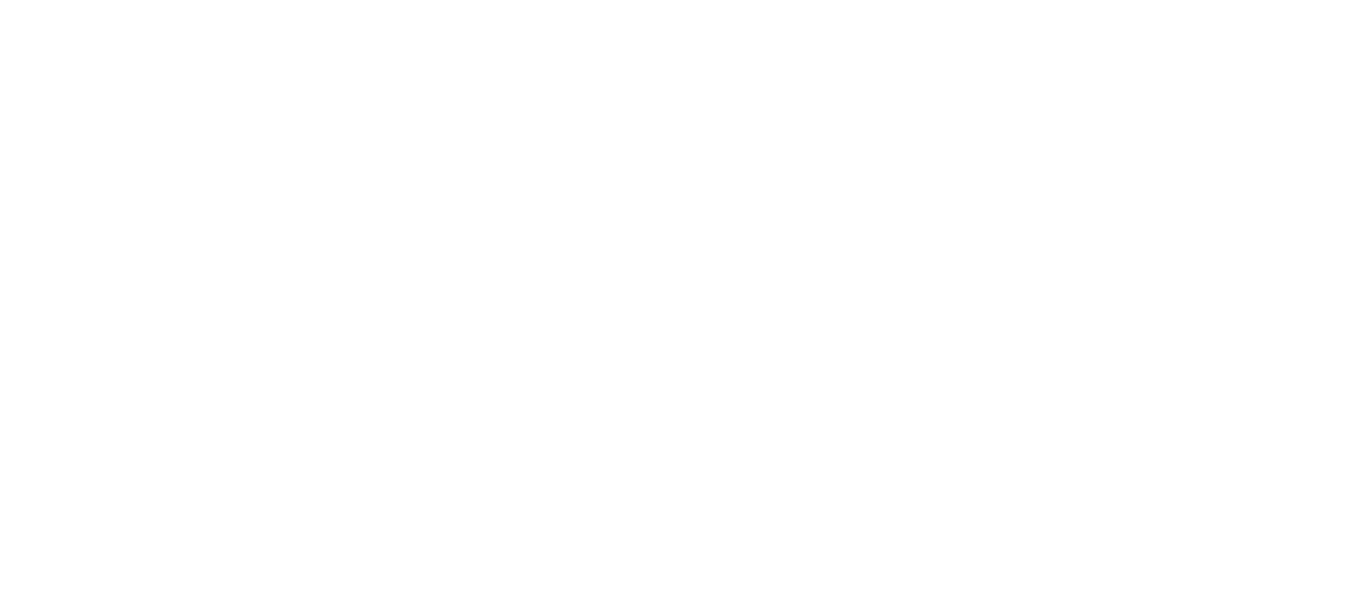 scroll, scrollTop: 0, scrollLeft: 0, axis: both 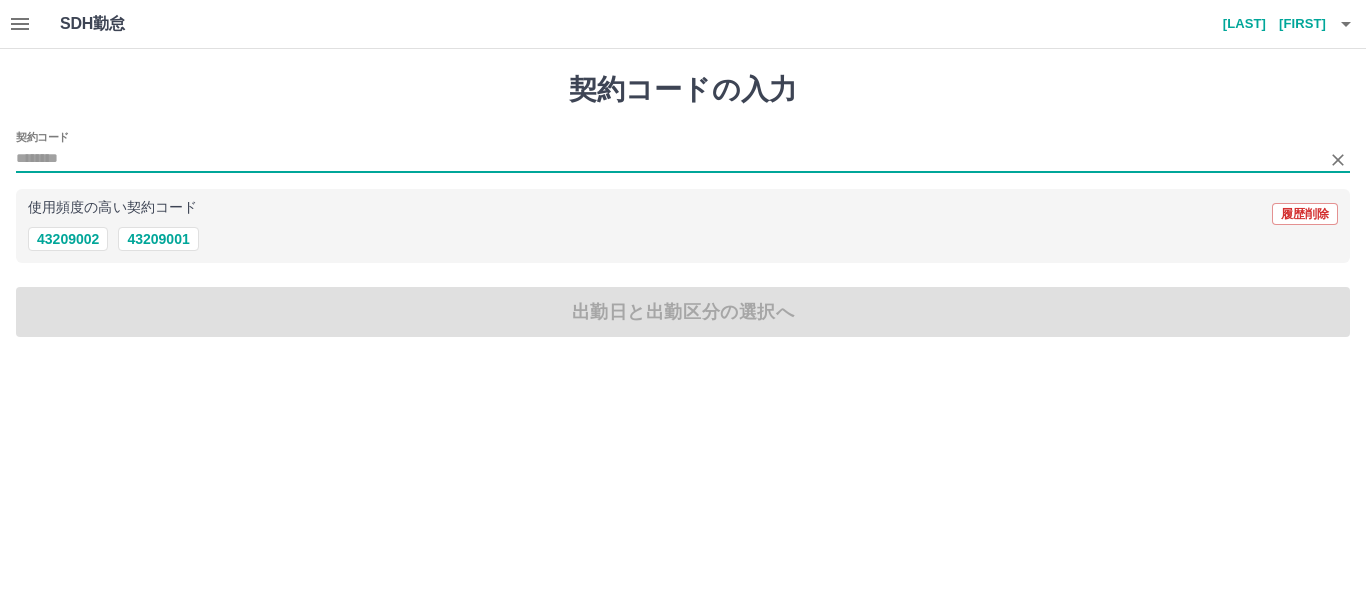 click on "契約コード" at bounding box center [668, 159] 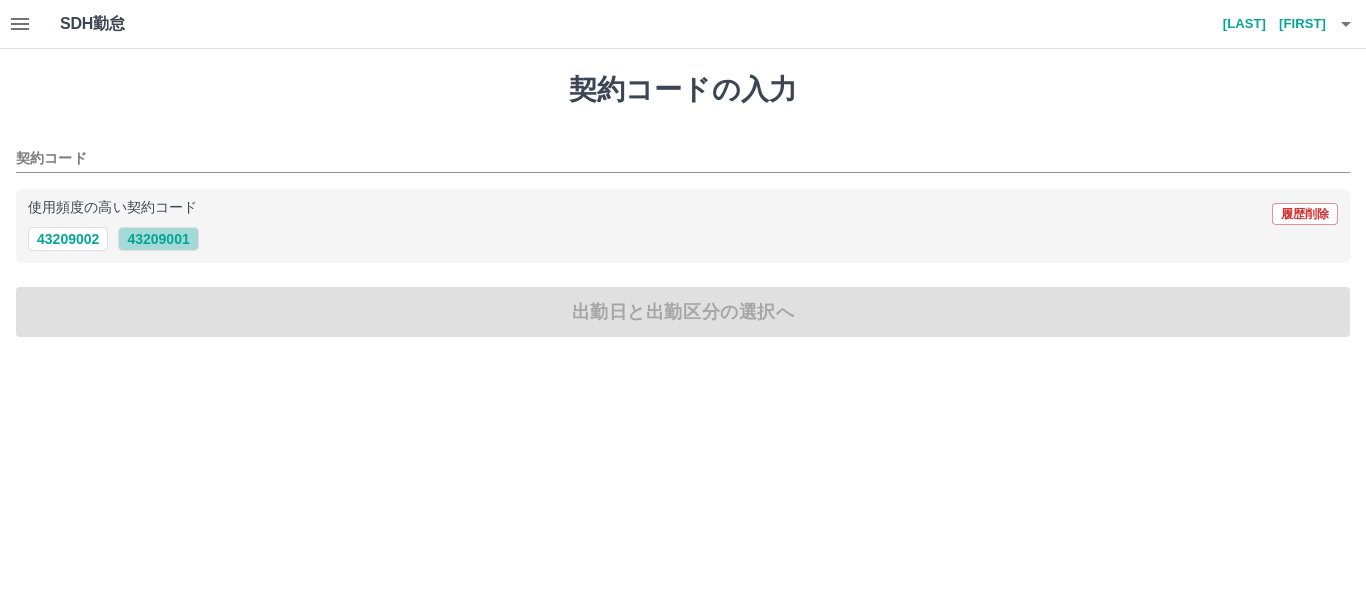 click on "43209001" at bounding box center [158, 239] 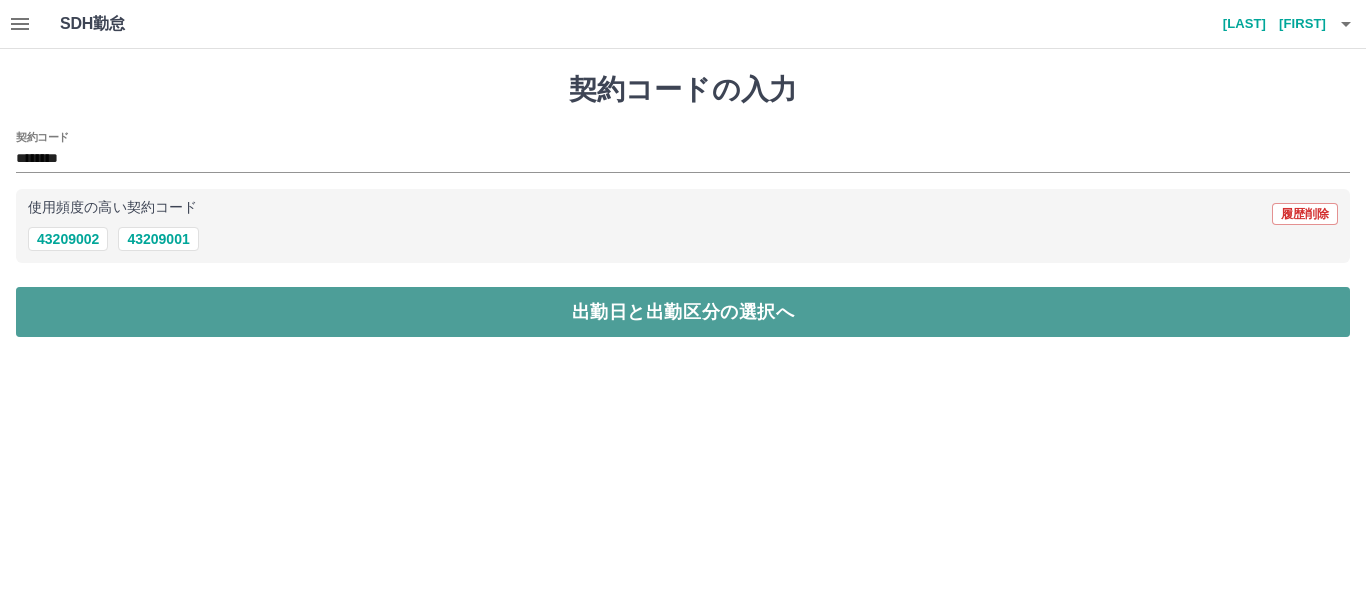 click on "出勤日と出勤区分の選択へ" at bounding box center [683, 312] 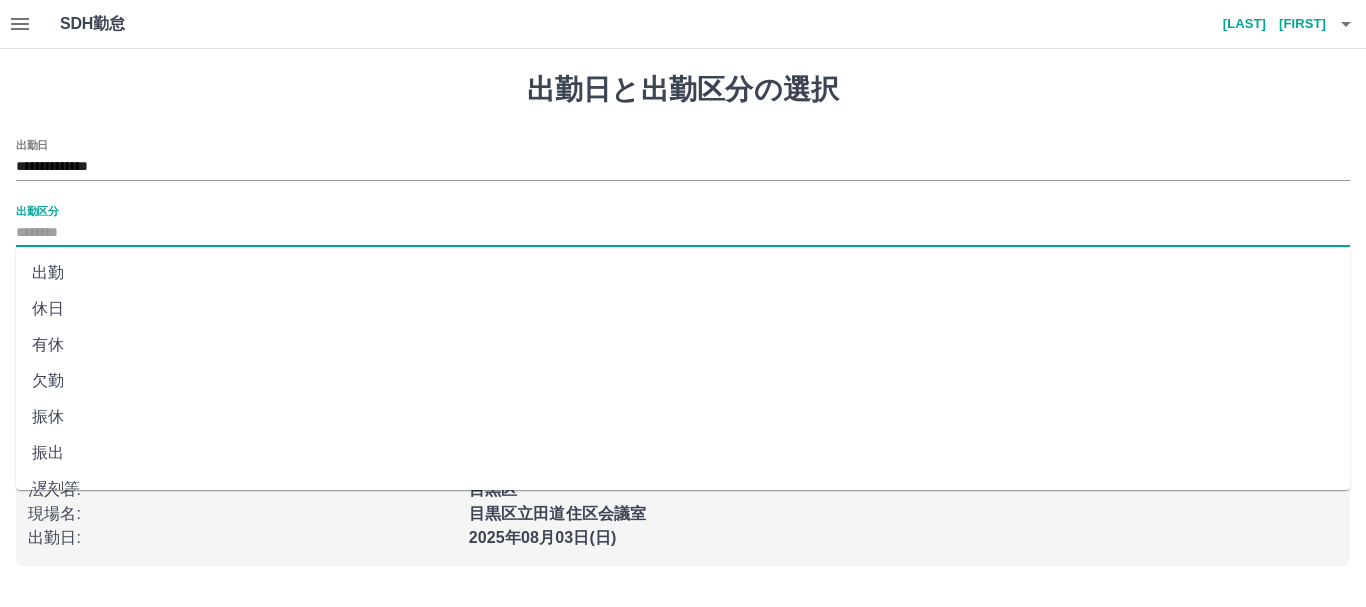 click on "出勤区分" at bounding box center [683, 233] 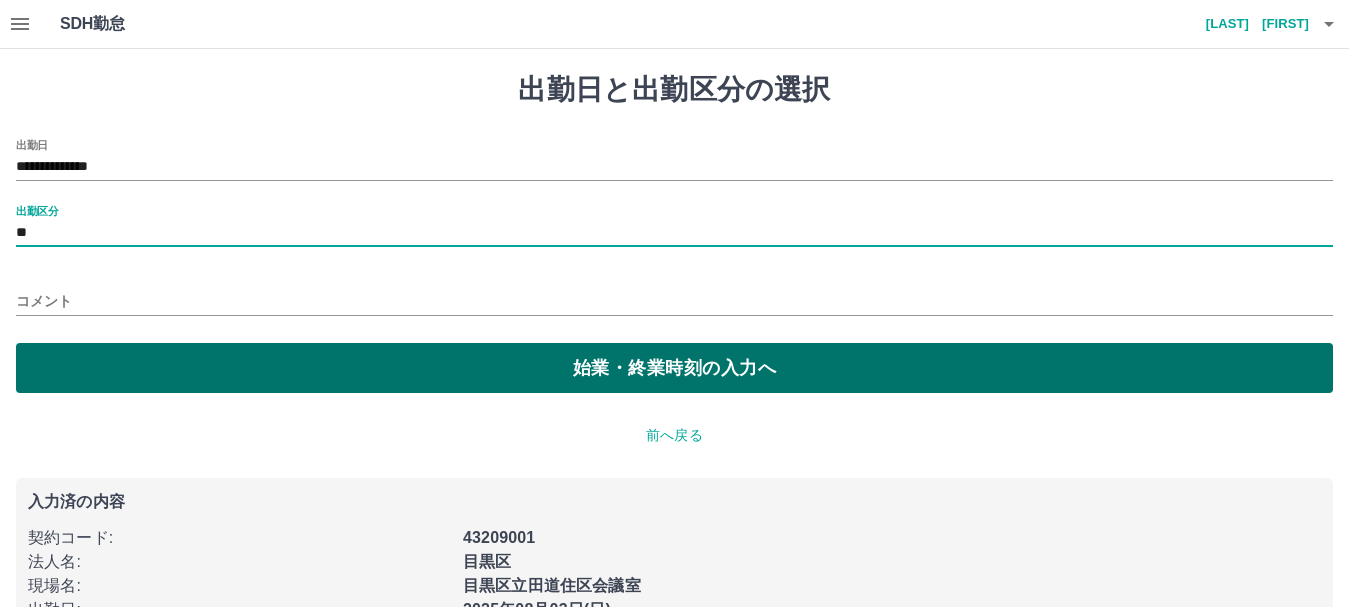 click on "始業・終業時刻の入力へ" at bounding box center [674, 368] 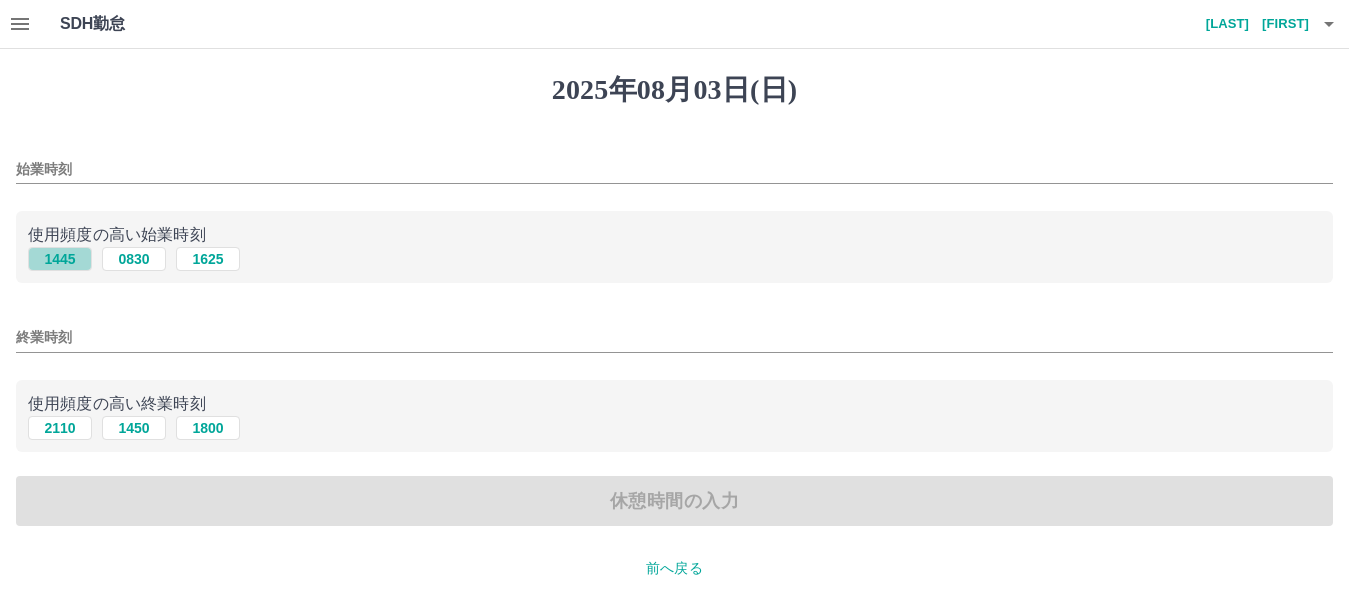 click on "1445" at bounding box center [60, 259] 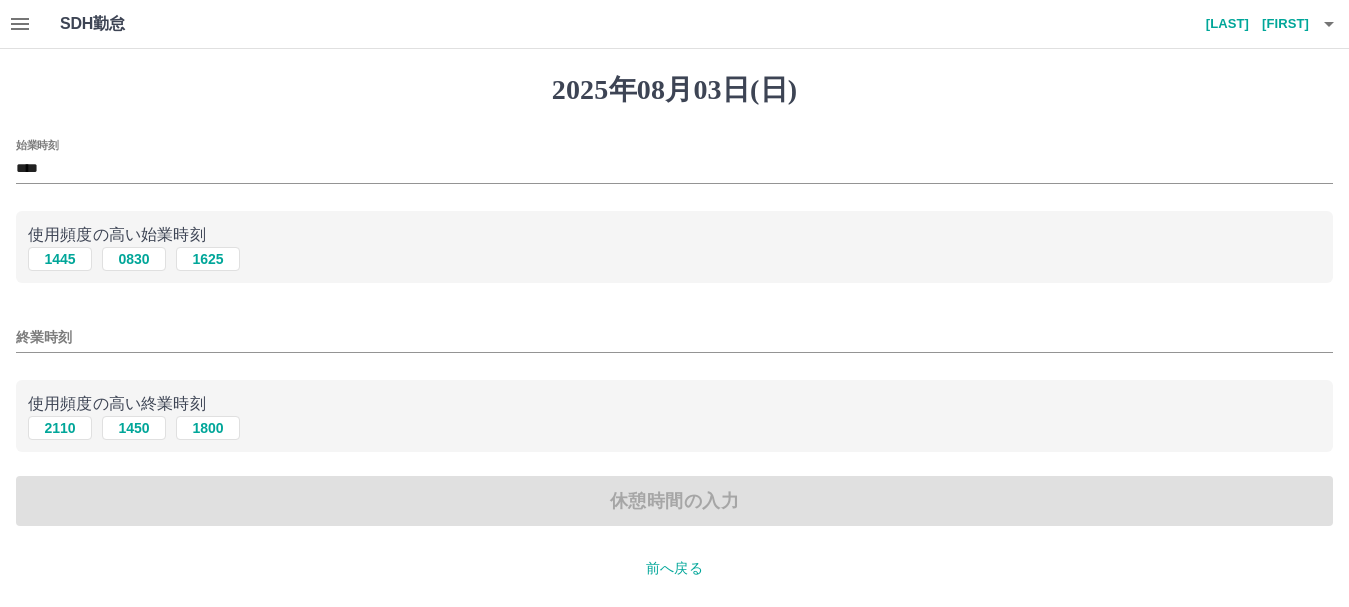click on "終業時刻" at bounding box center [674, 337] 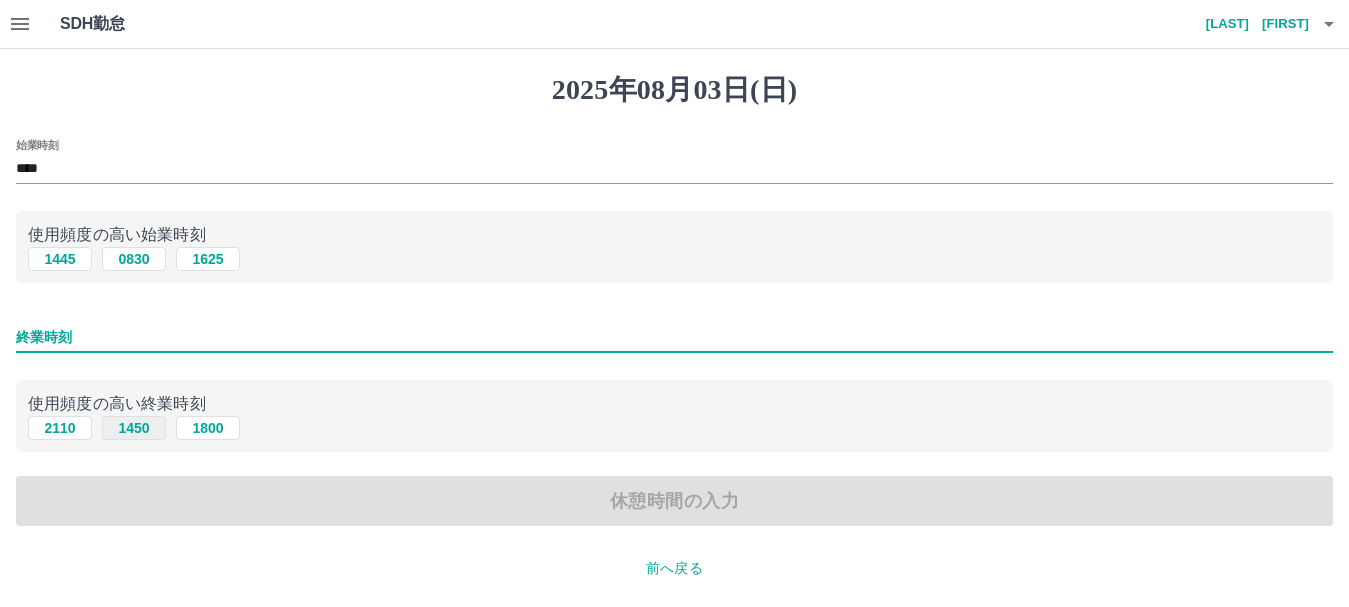 type on "****" 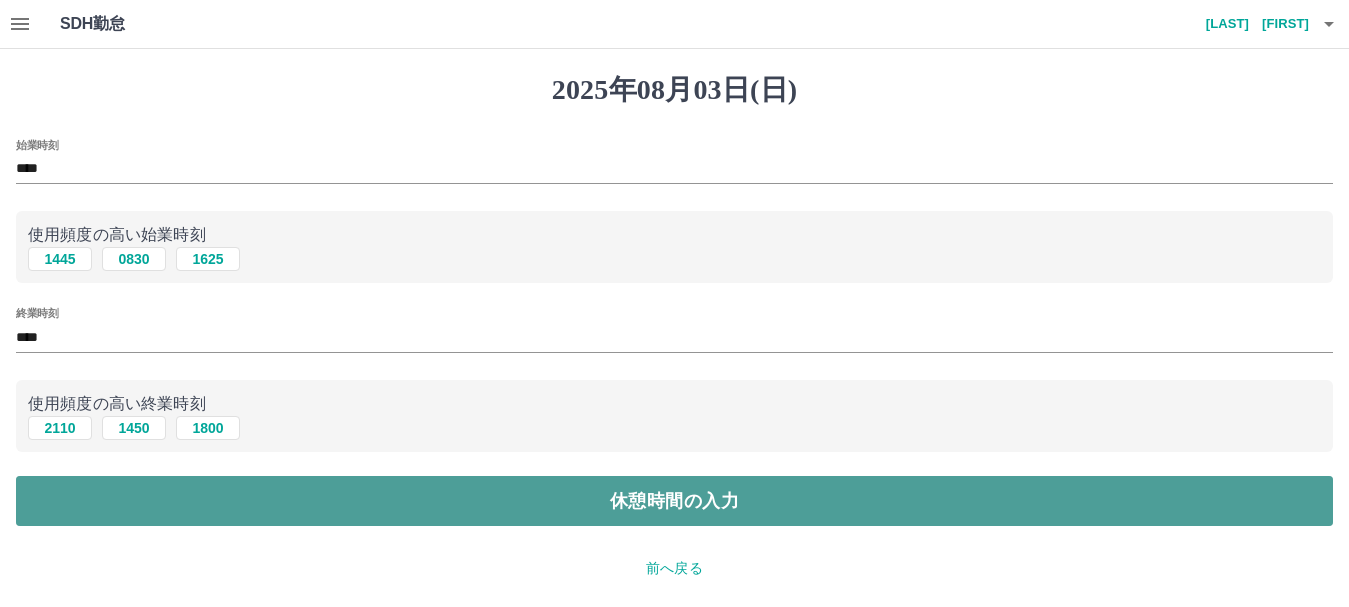 click on "休憩時間の入力" at bounding box center [674, 501] 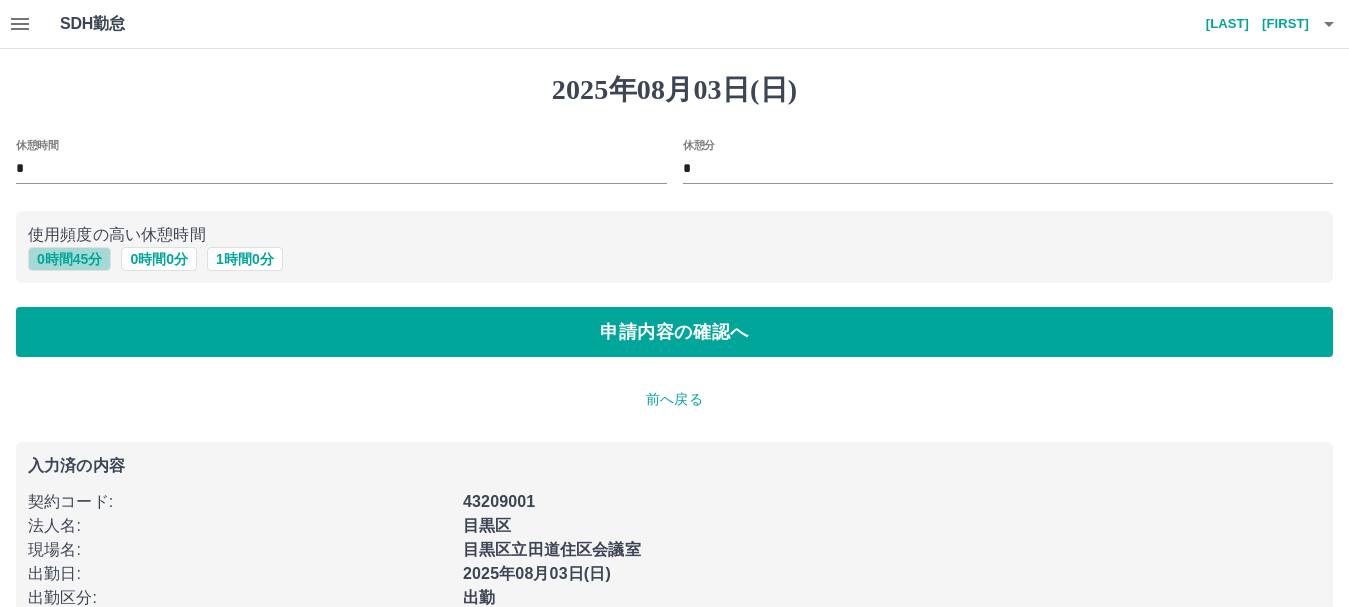click on "0 時間 45 分" at bounding box center (69, 259) 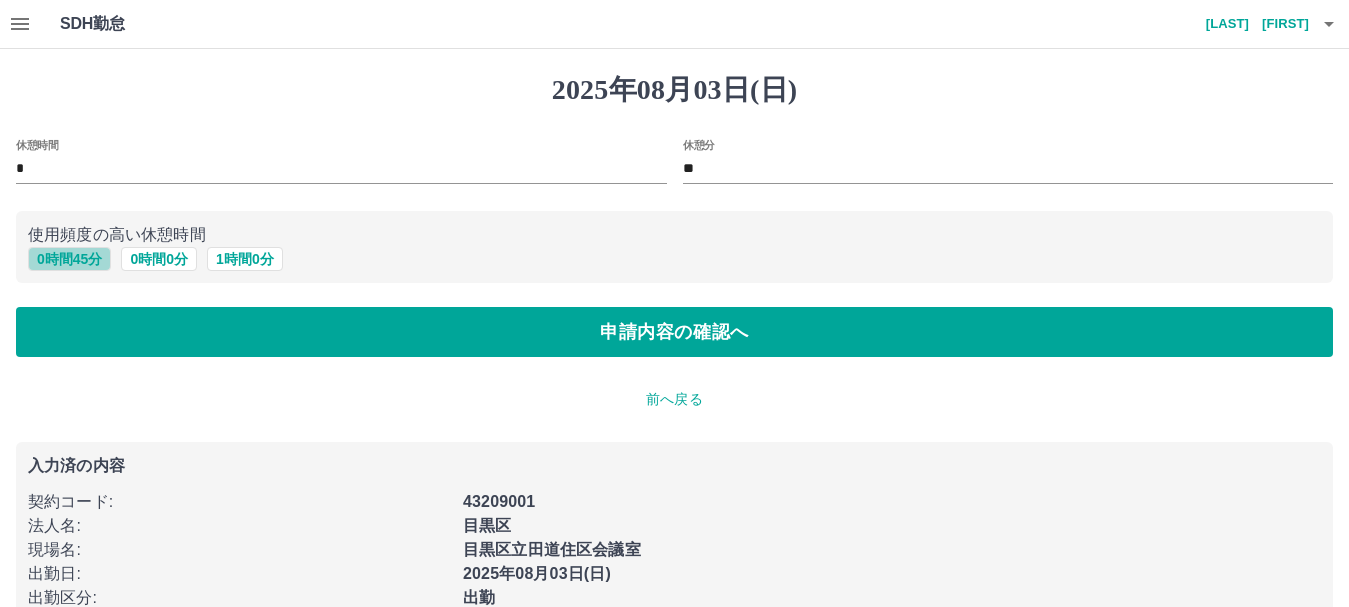 click on "0 時間 45 分" at bounding box center [69, 259] 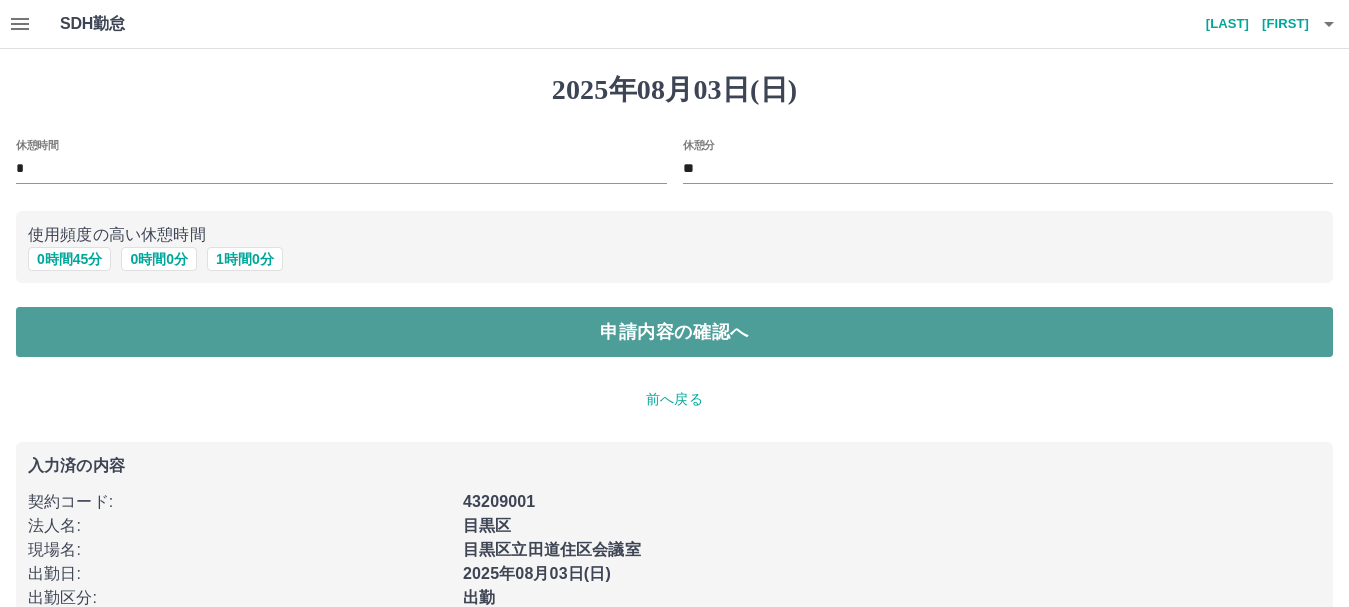 click on "申請内容の確認へ" at bounding box center [674, 332] 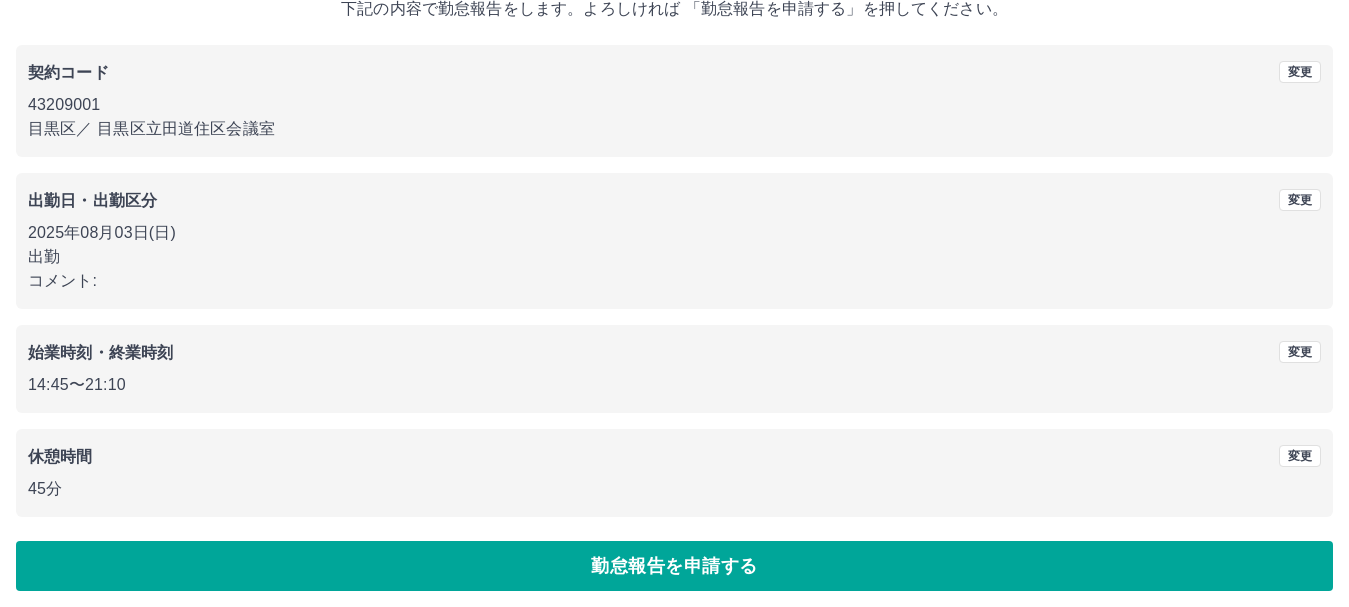 scroll, scrollTop: 142, scrollLeft: 0, axis: vertical 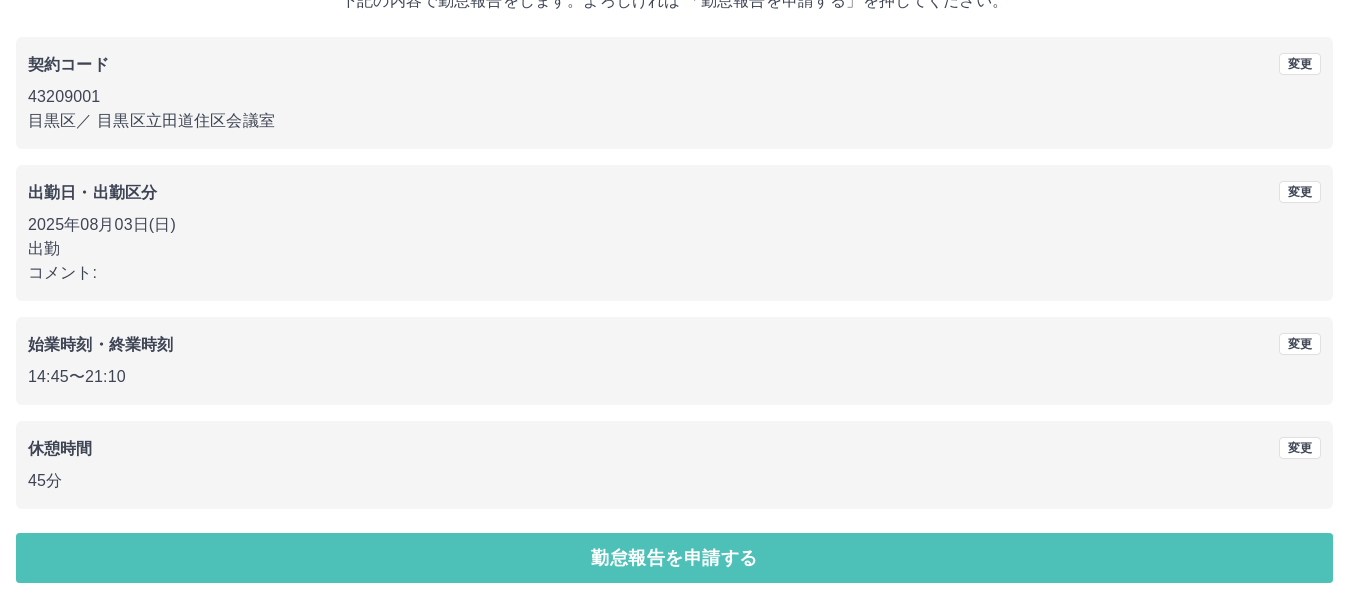 click on "勤怠報告を申請する" at bounding box center (674, 558) 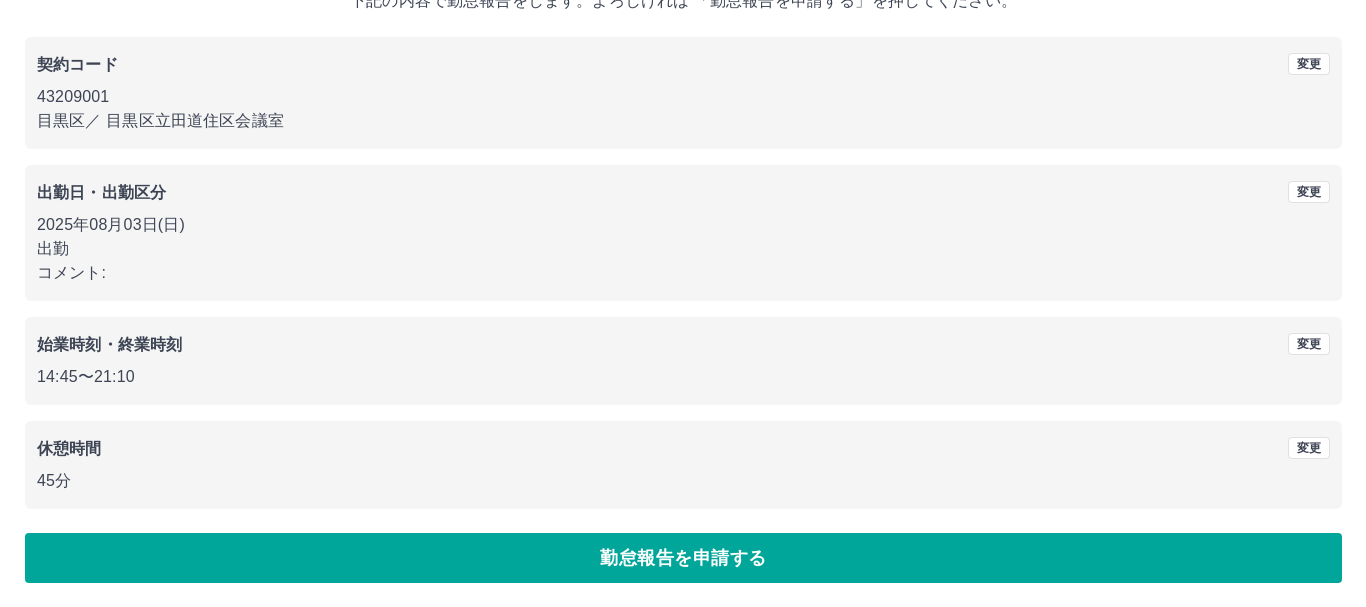 scroll, scrollTop: 0, scrollLeft: 0, axis: both 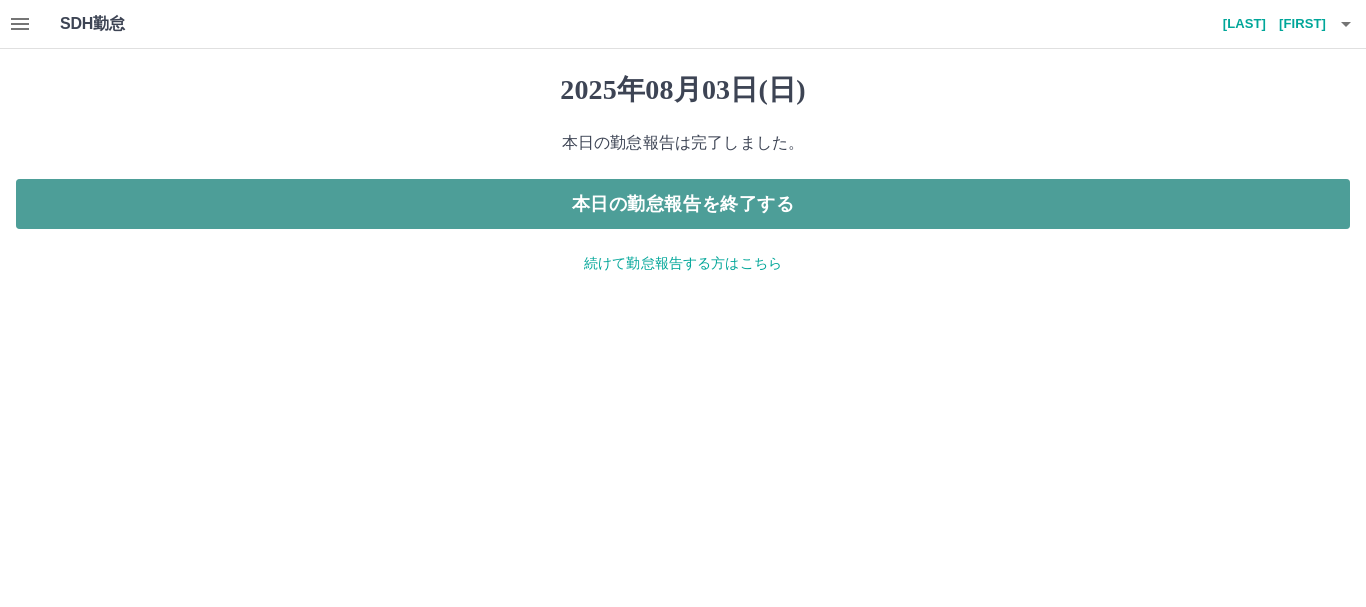 click on "本日の勤怠報告を終了する" at bounding box center (683, 204) 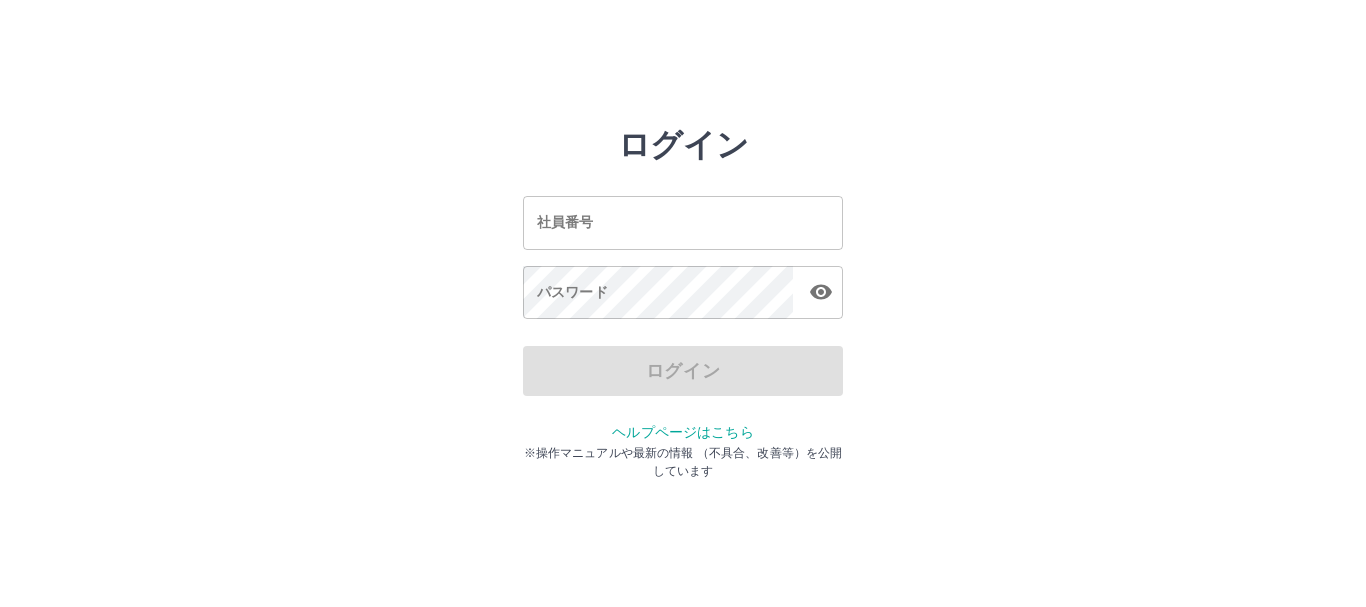 scroll, scrollTop: 0, scrollLeft: 0, axis: both 